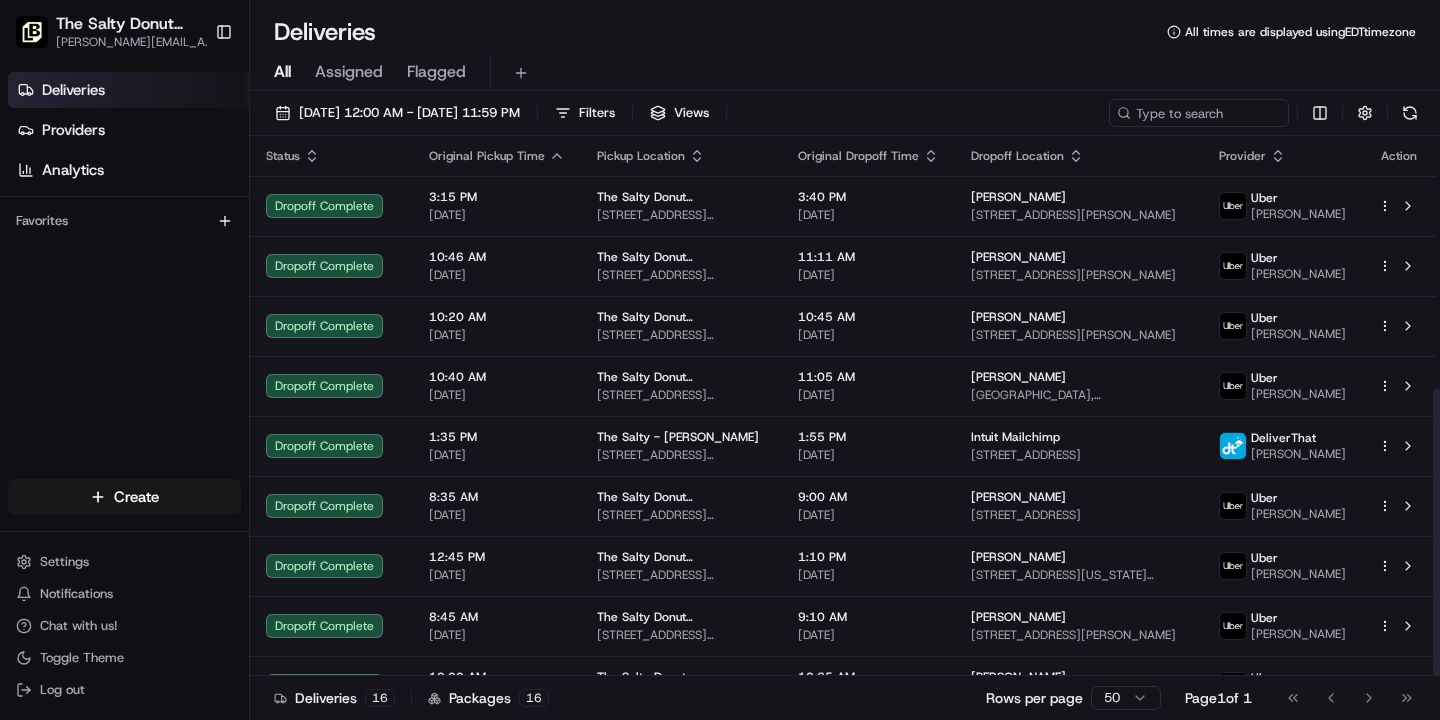 scroll, scrollTop: 0, scrollLeft: 0, axis: both 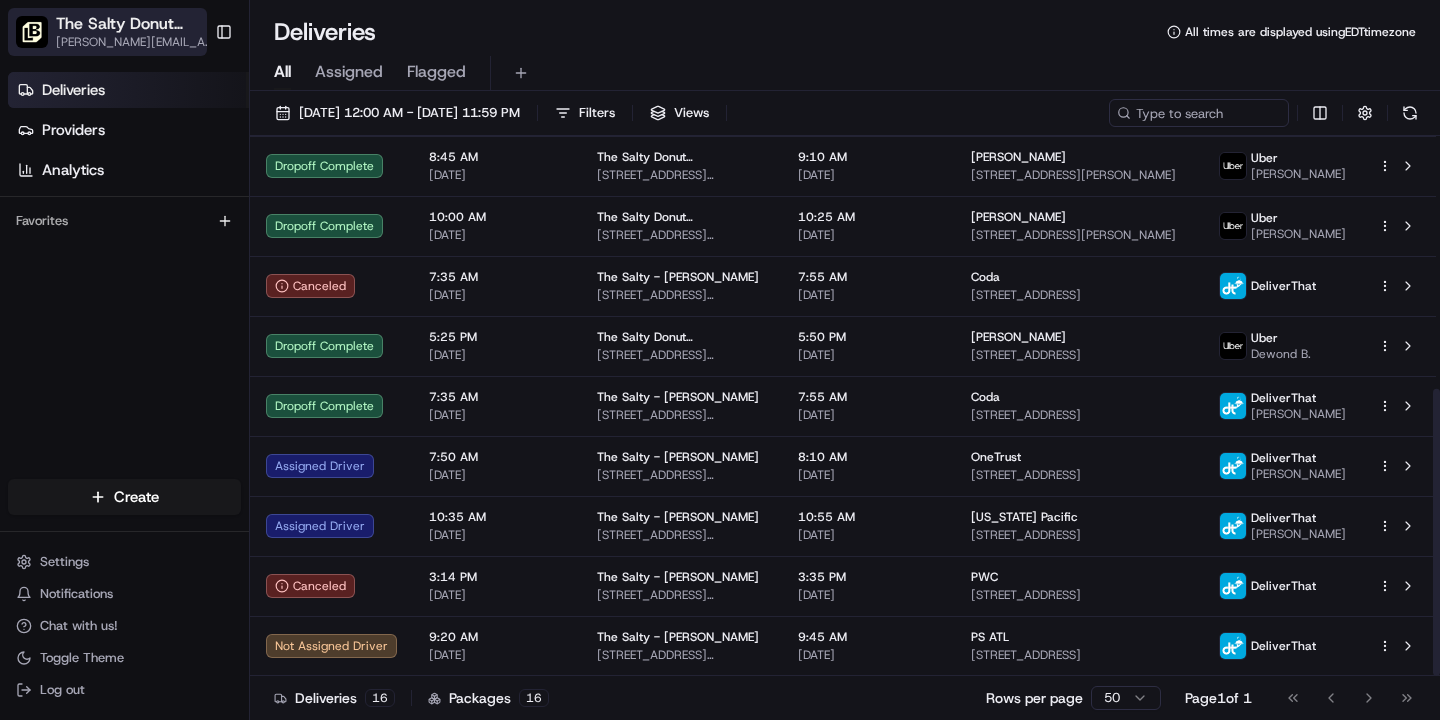 click on "The Salty Donut ([PERSON_NAME])" at bounding box center [126, 24] 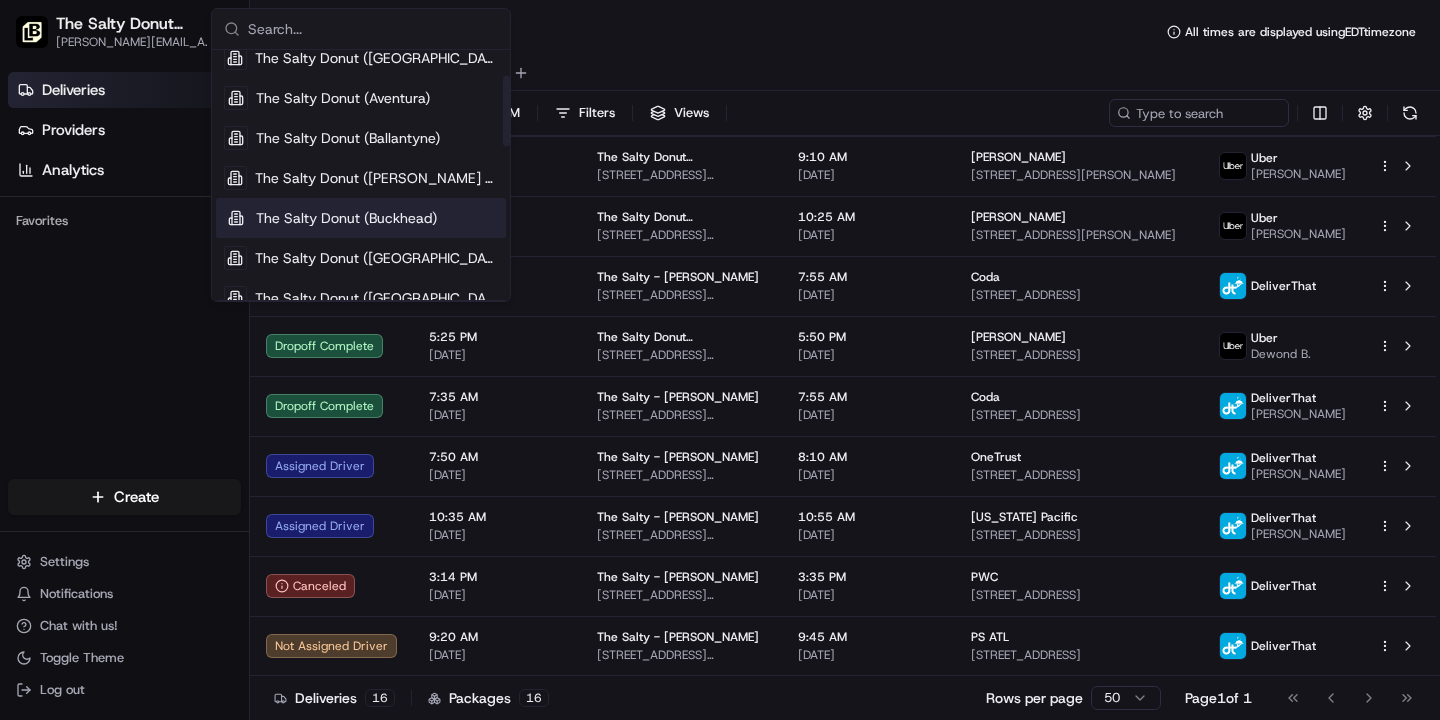 scroll, scrollTop: 90, scrollLeft: 0, axis: vertical 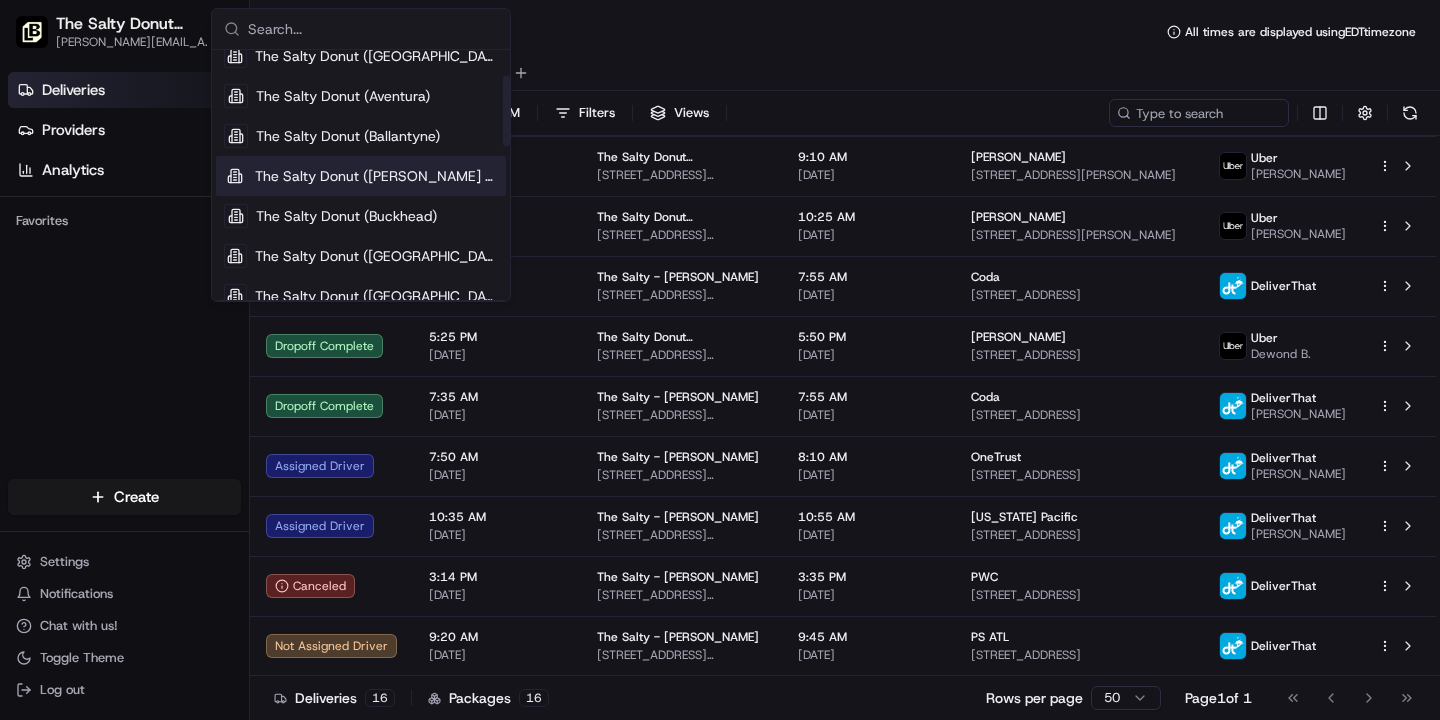 click on "The Salty Donut ([PERSON_NAME] Arts)" at bounding box center [376, 176] 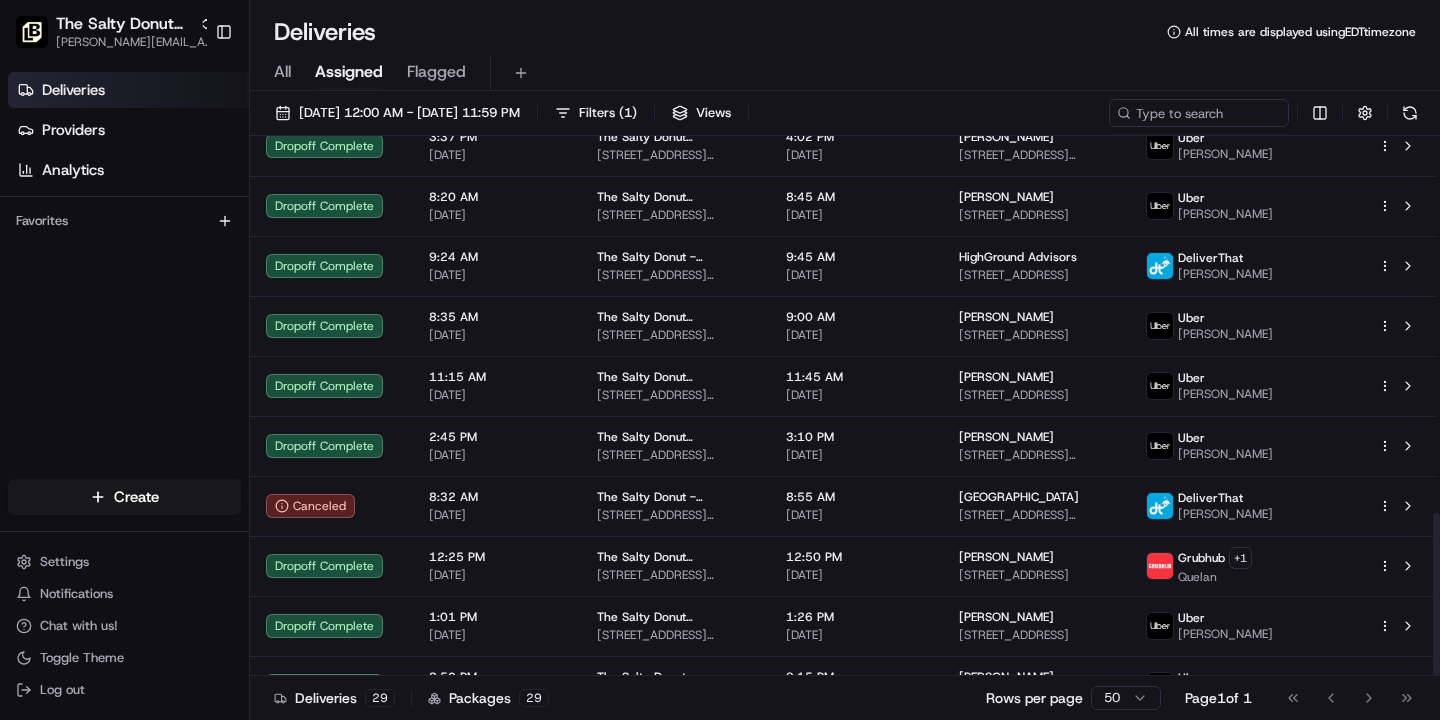 scroll, scrollTop: 1245, scrollLeft: 0, axis: vertical 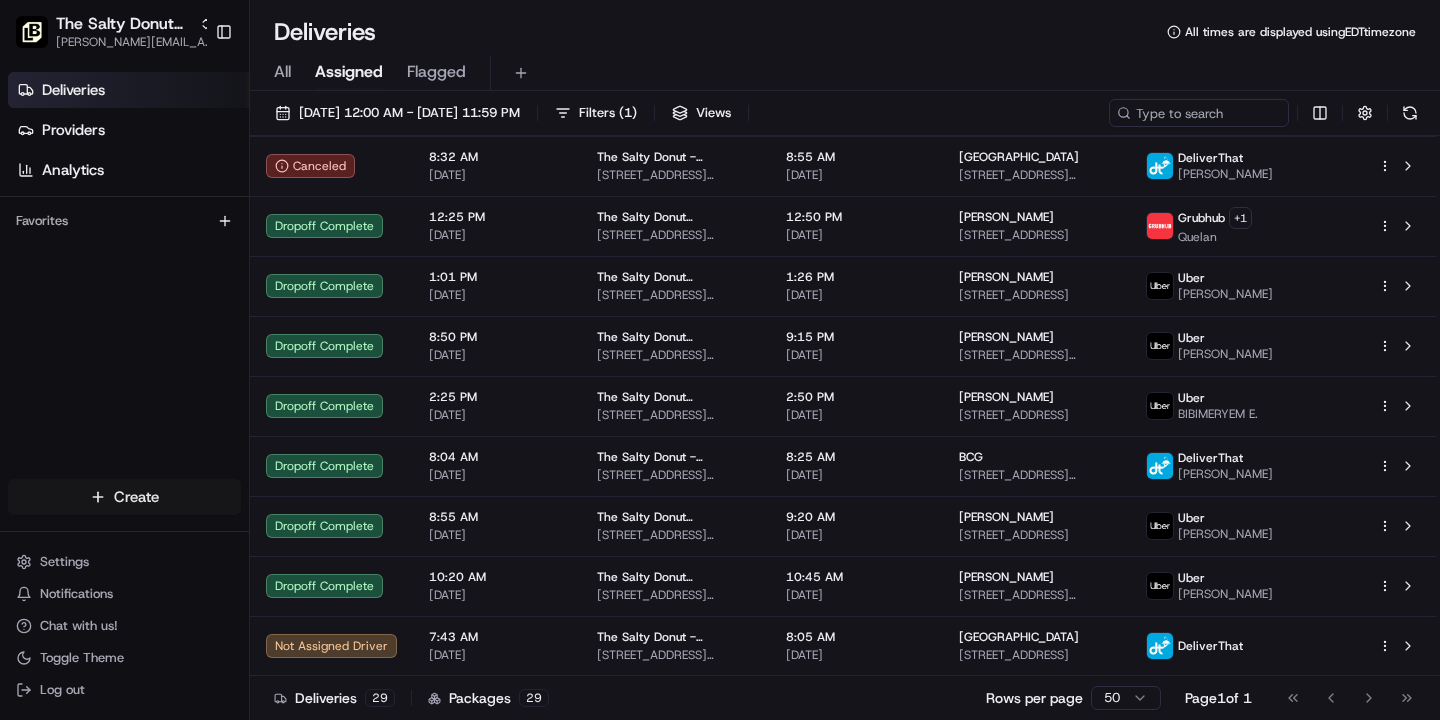 click on "The Salty Donut ([PERSON_NAME] Arts) [PERSON_NAME][EMAIL_ADDRESS][DOMAIN_NAME] Toggle Sidebar Deliveries Providers Analytics Favorites Main Menu Members & Organization Organization Users Roles Preferences Customization Tracking Orchestration Automations Locations Pickup Locations Dropoff Locations Billing Billing Refund Requests Integrations Notification Triggers Webhooks API Keys Request Logs Create Settings Notifications Chat with us! Toggle Theme Log out Deliveries All times are displayed using  EDT  timezone All Assigned Flagged [DATE] 12:00 AM - [DATE] 11:59 PM Filters ( 1 ) Views Status Original Pickup Time Pickup Location Original Dropoff Time Dropoff Location Provider Action Canceled 7:43 AM [DATE] The Salty Donut - [PERSON_NAME] Arts [STREET_ADDRESS][PERSON_NAME] 8:05 AM [DATE] Children's [GEOGRAPHIC_DATA] [STREET_ADDRESS] DeliverThat [PERSON_NAME] Dropoff Complete 8:05 AM [DATE] The Salty Donut ([PERSON_NAME] Arts) [STREET_ADDRESS][PERSON_NAME] 8:30 AM +" at bounding box center (720, 360) 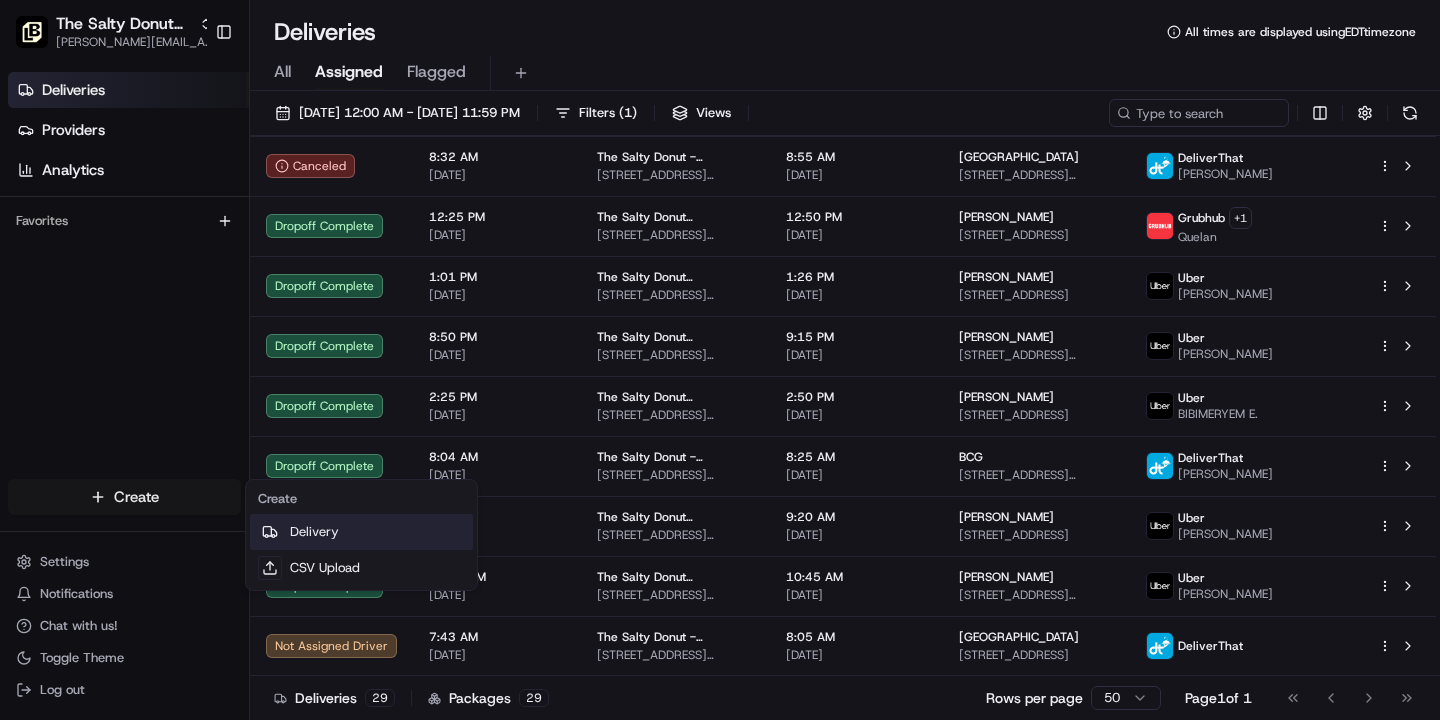 click on "Delivery" at bounding box center (361, 532) 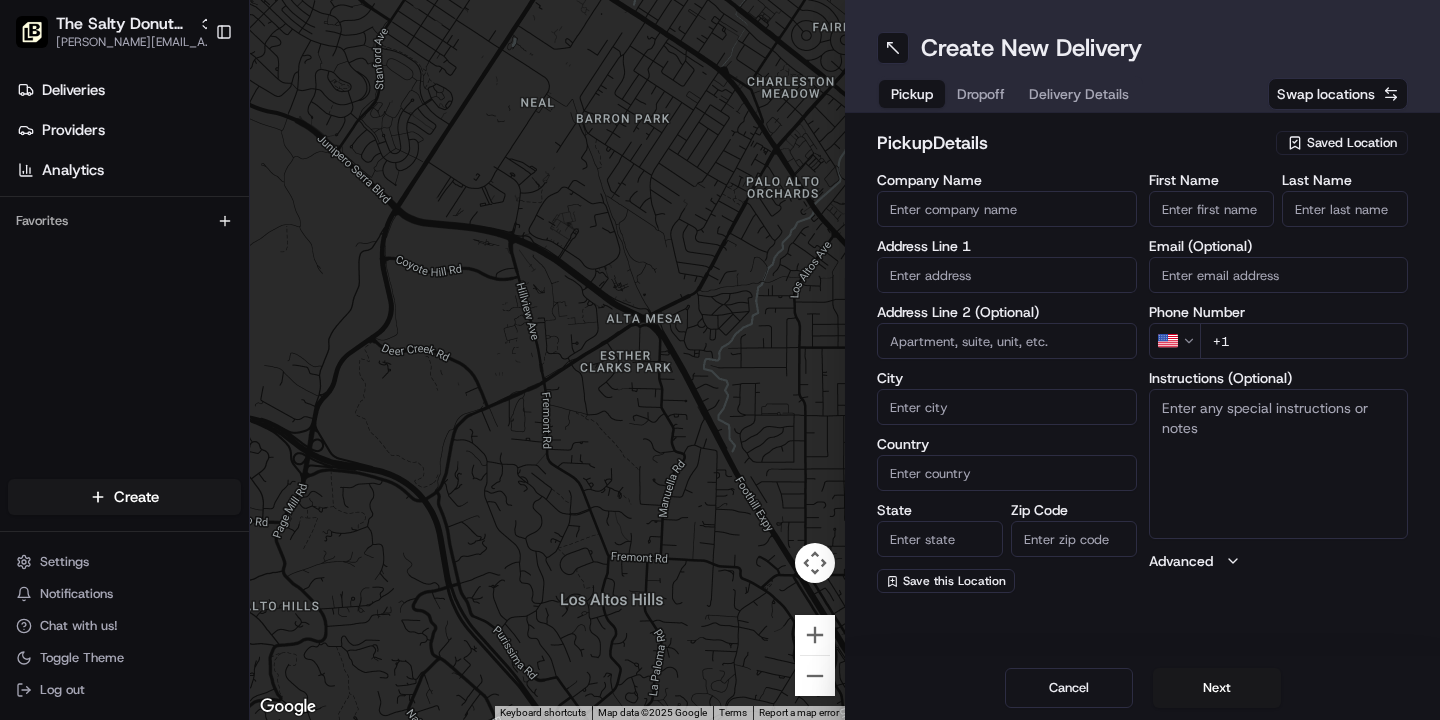 click on "Saved Location" at bounding box center (1352, 143) 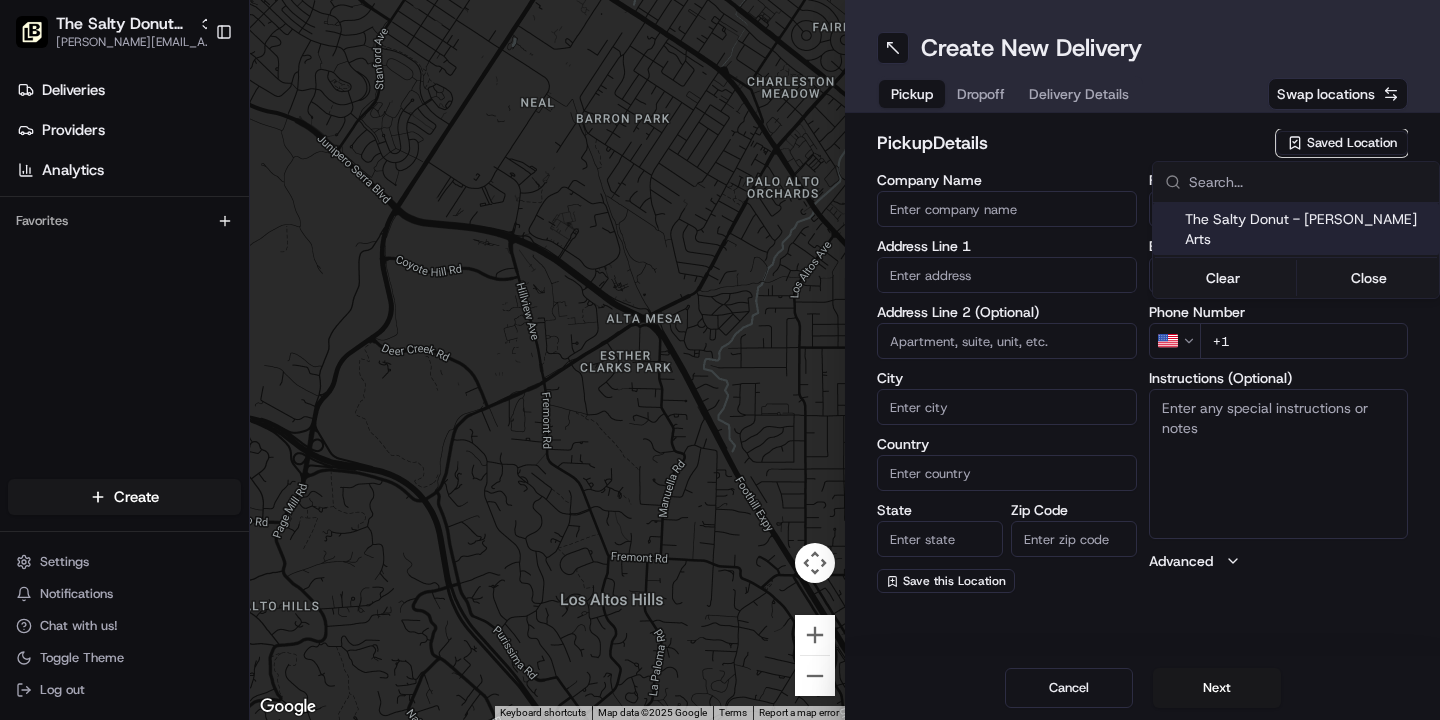 click on "The Salty Donut - [PERSON_NAME] Arts" at bounding box center [1308, 229] 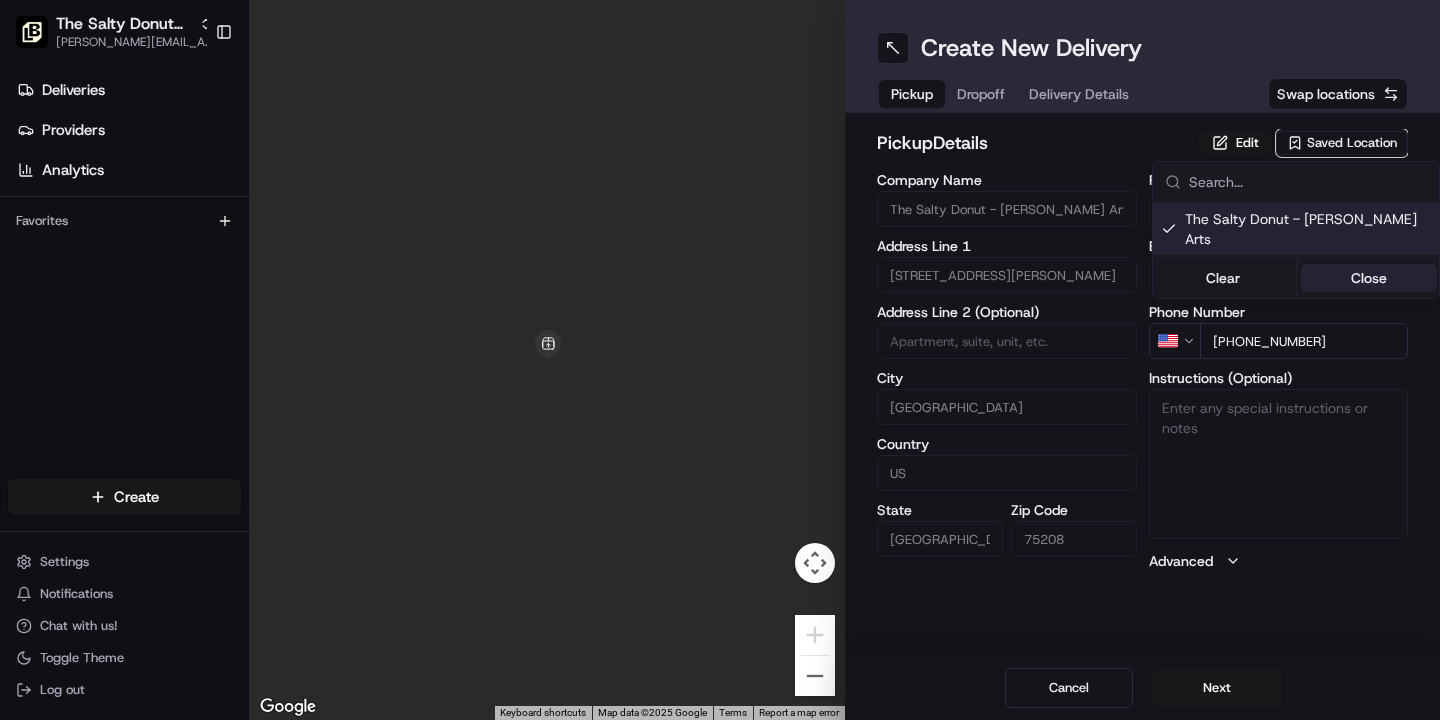 click on "Close" at bounding box center (1369, 278) 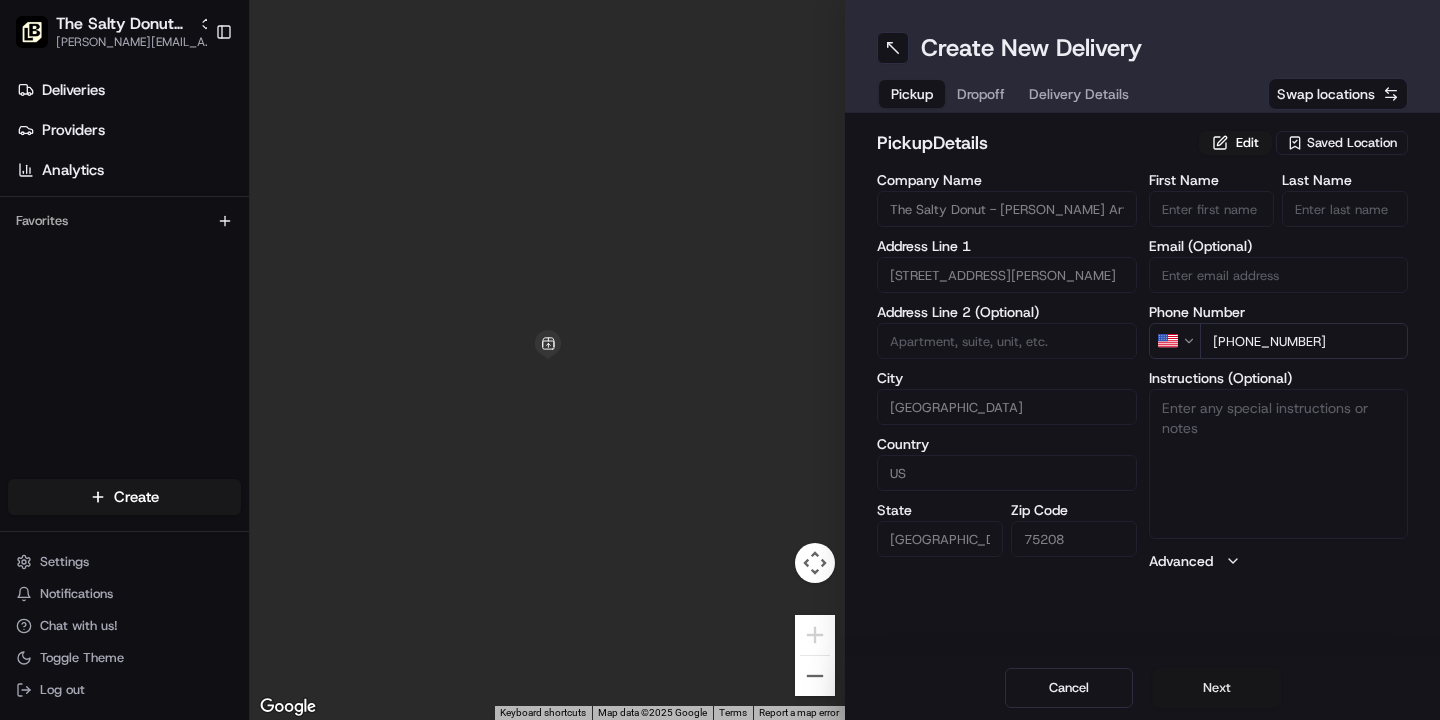 click on "Next" at bounding box center [1217, 688] 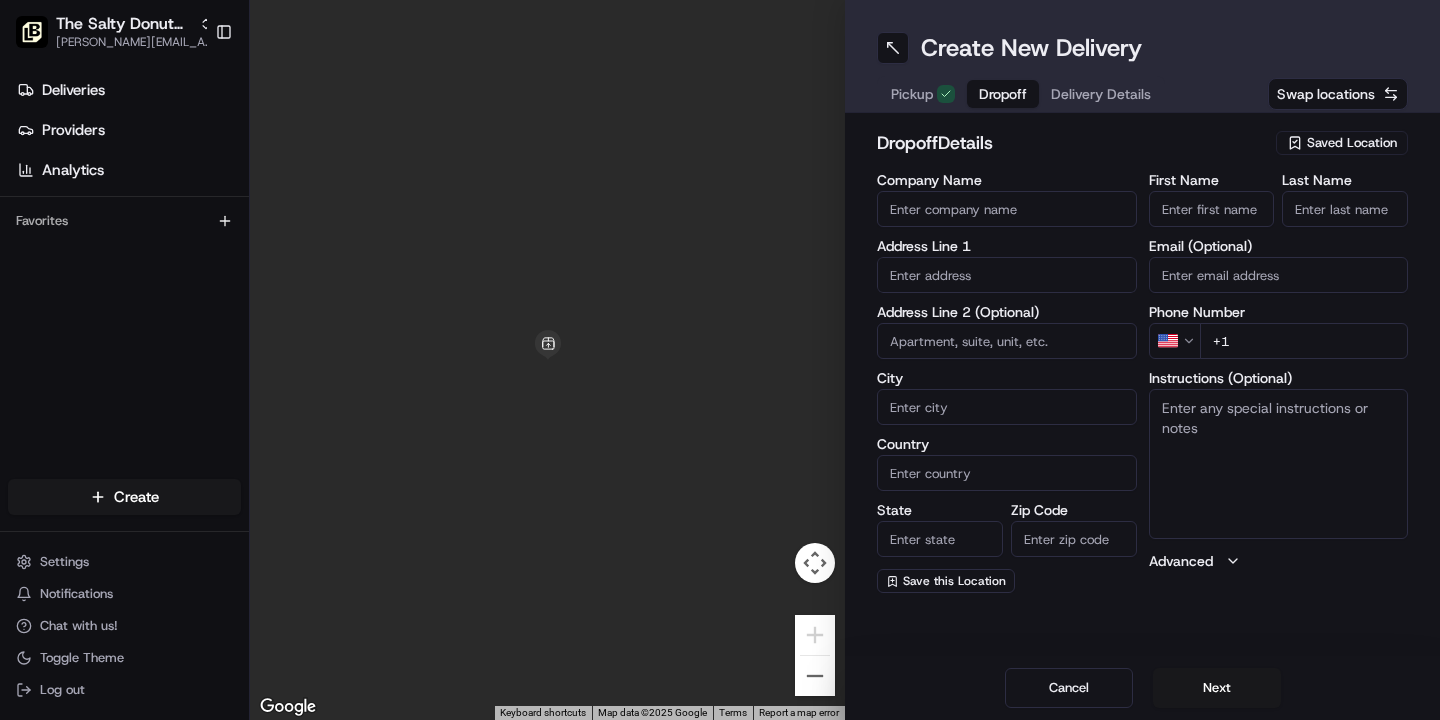 click on "+1" at bounding box center [1304, 341] 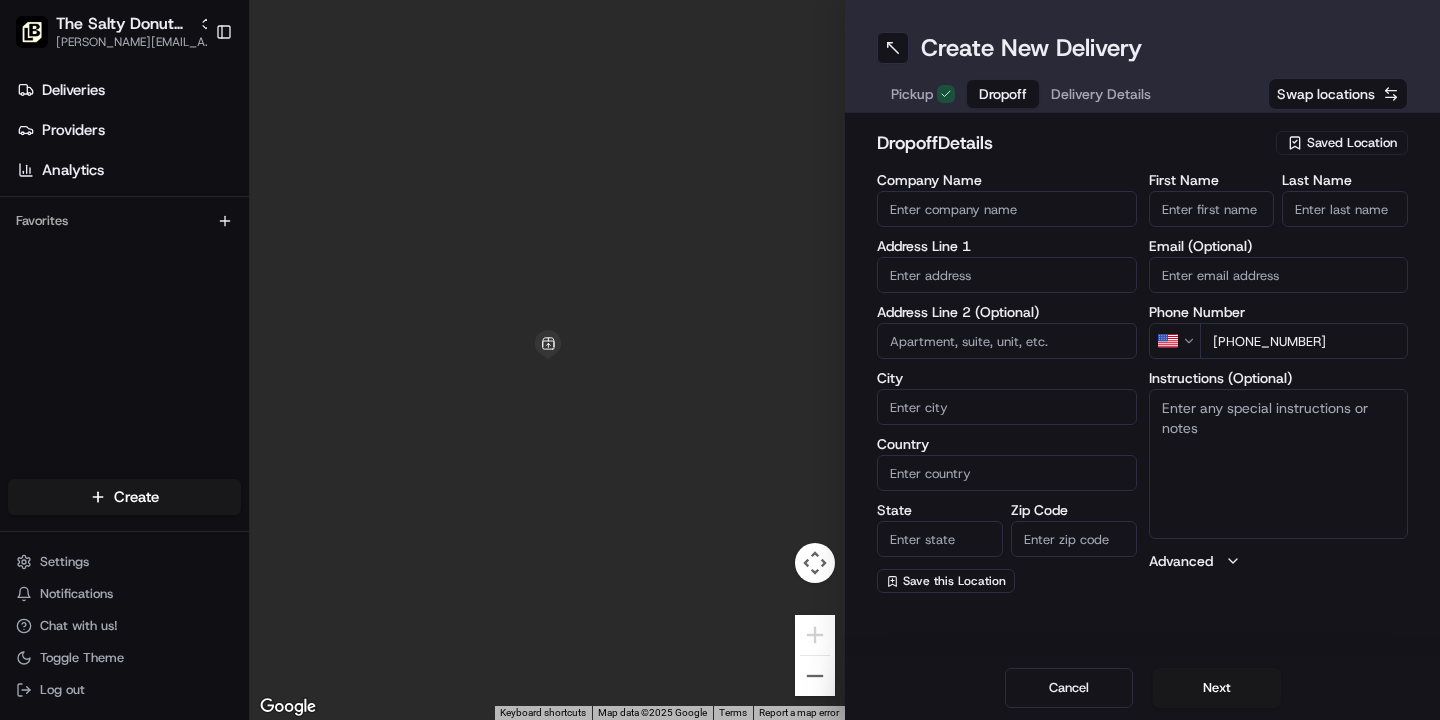 type on "[PHONE_NUMBER]" 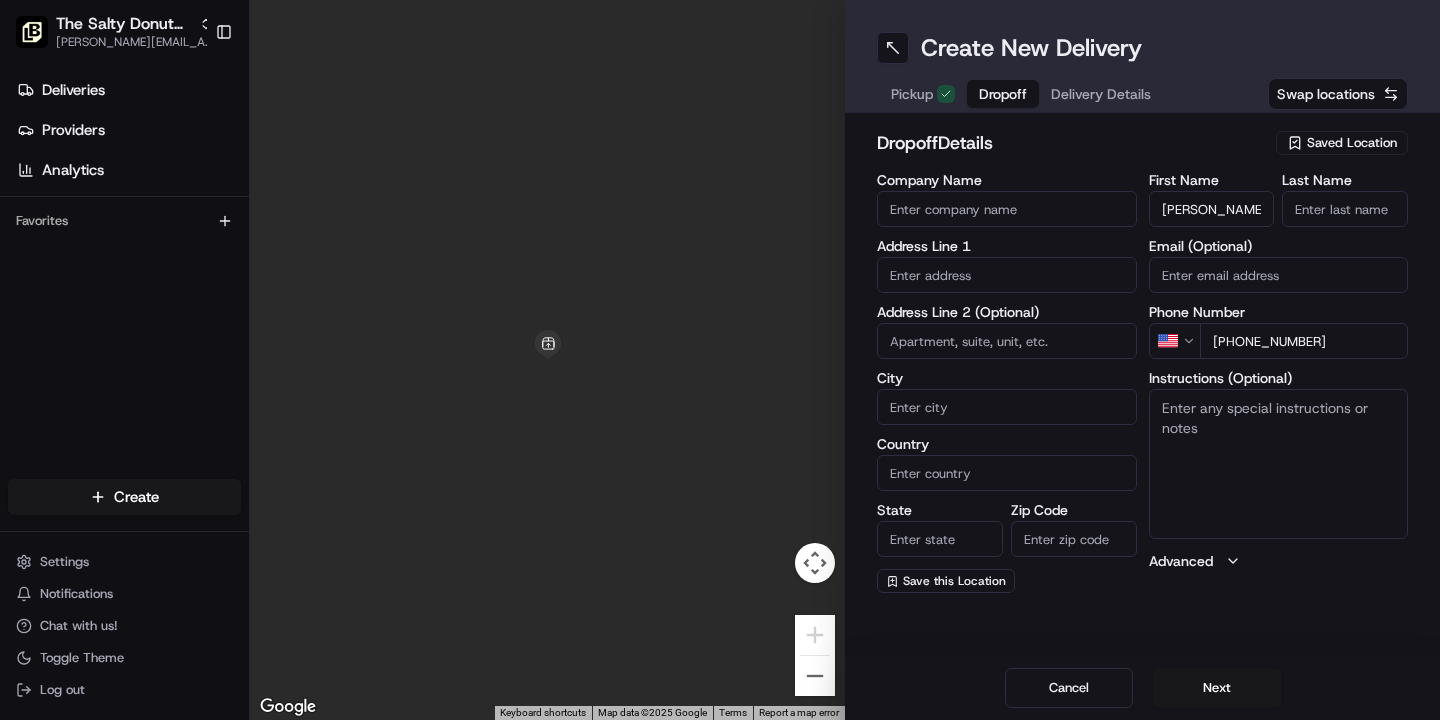 type on "[PERSON_NAME]" 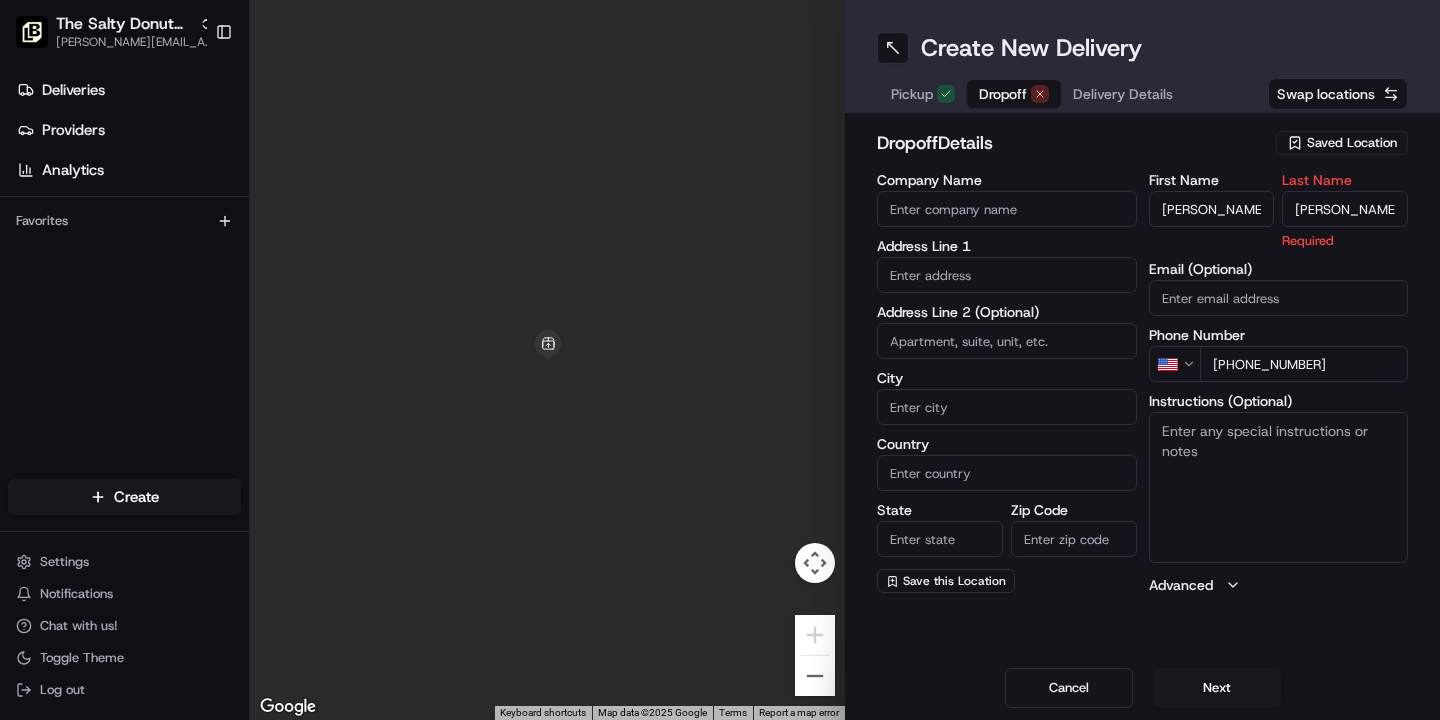 type on "[PERSON_NAME]" 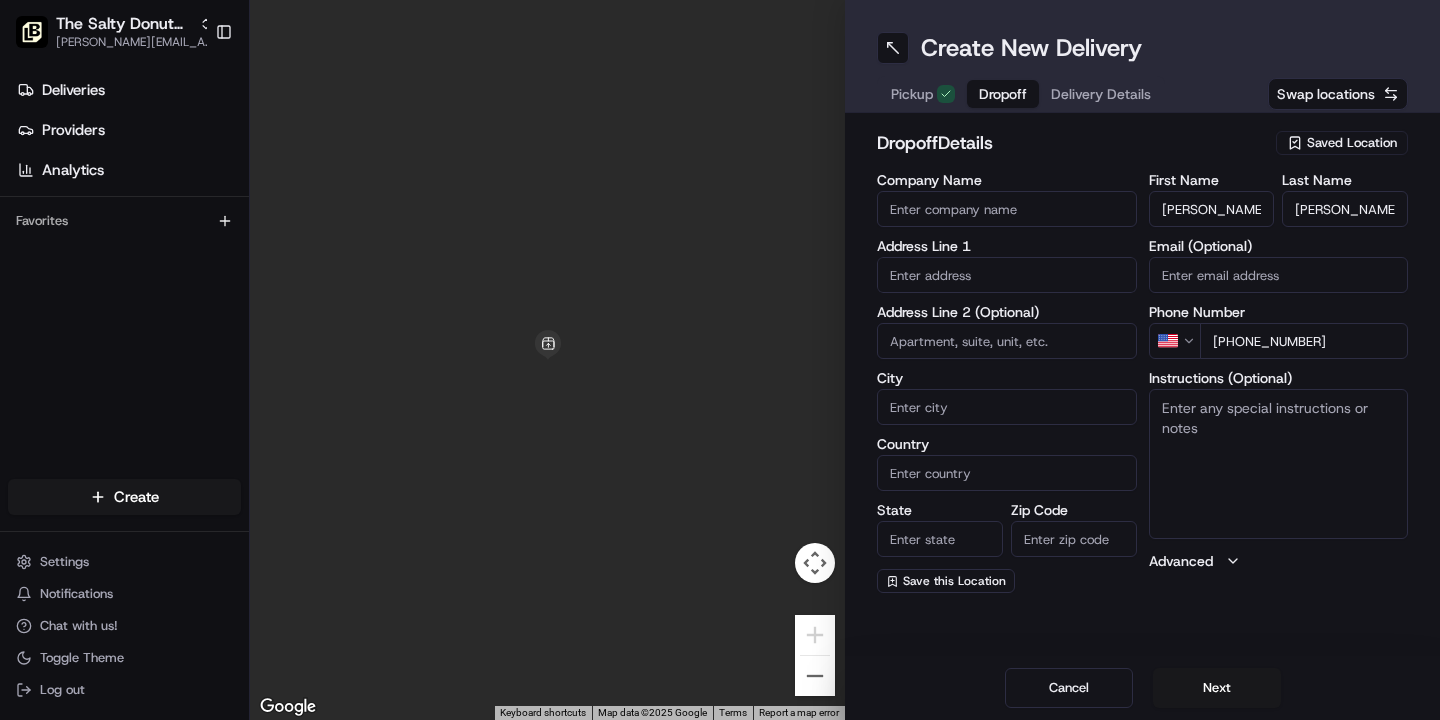 click at bounding box center (1007, 275) 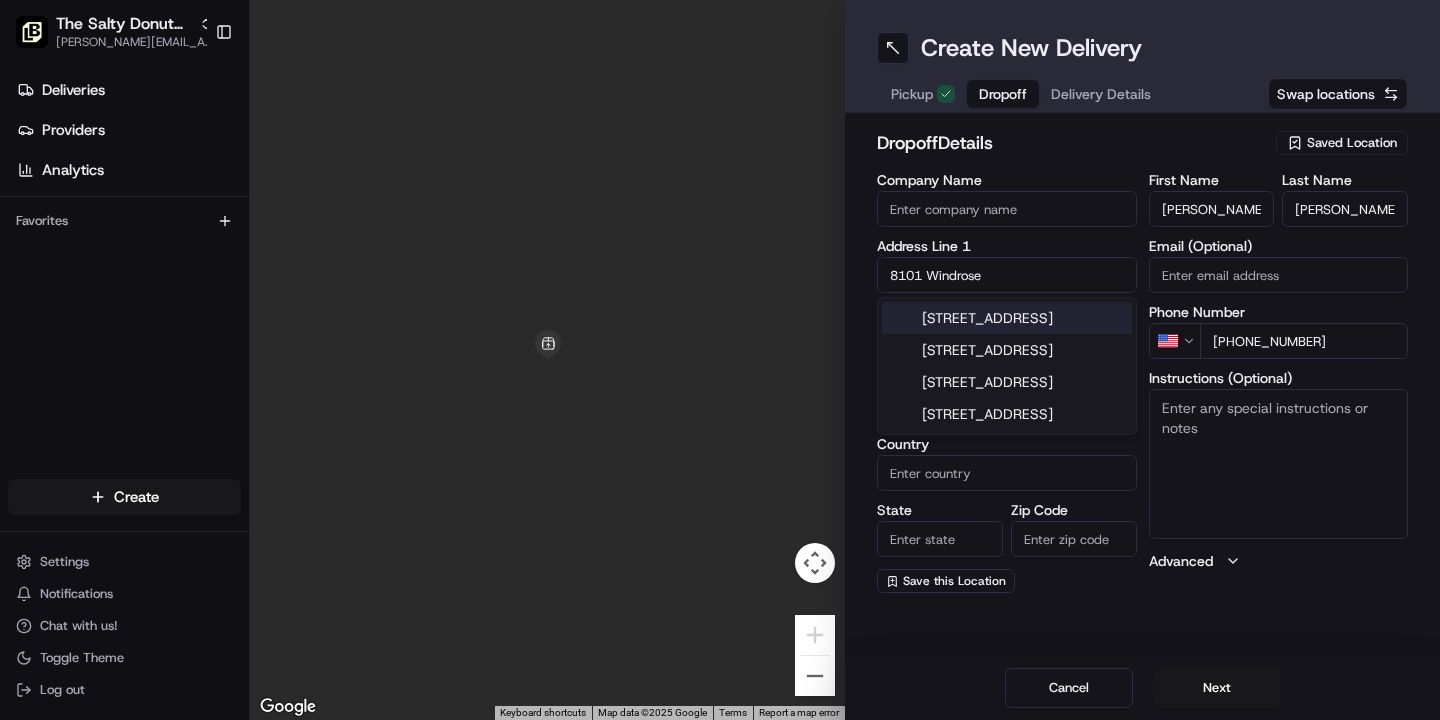 click on "[STREET_ADDRESS]" at bounding box center (1007, 318) 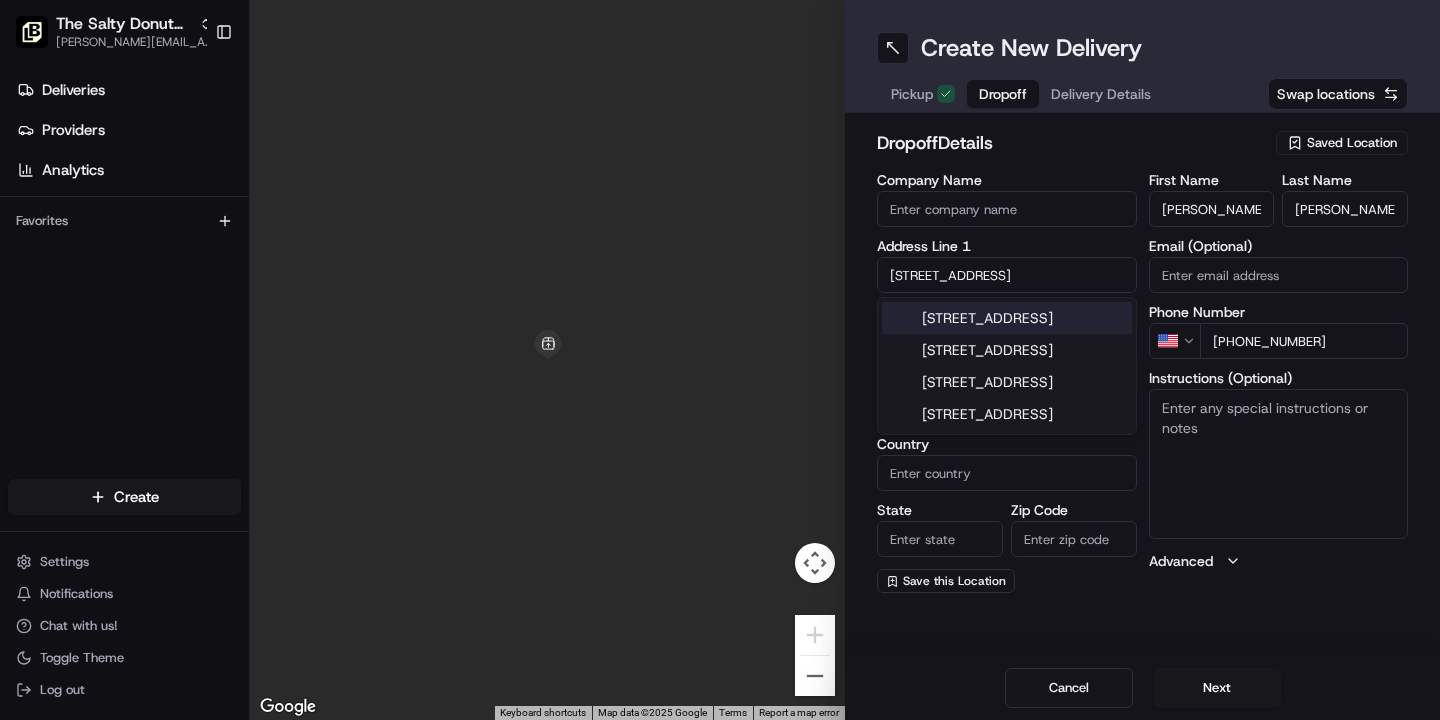 type on "[STREET_ADDRESS]" 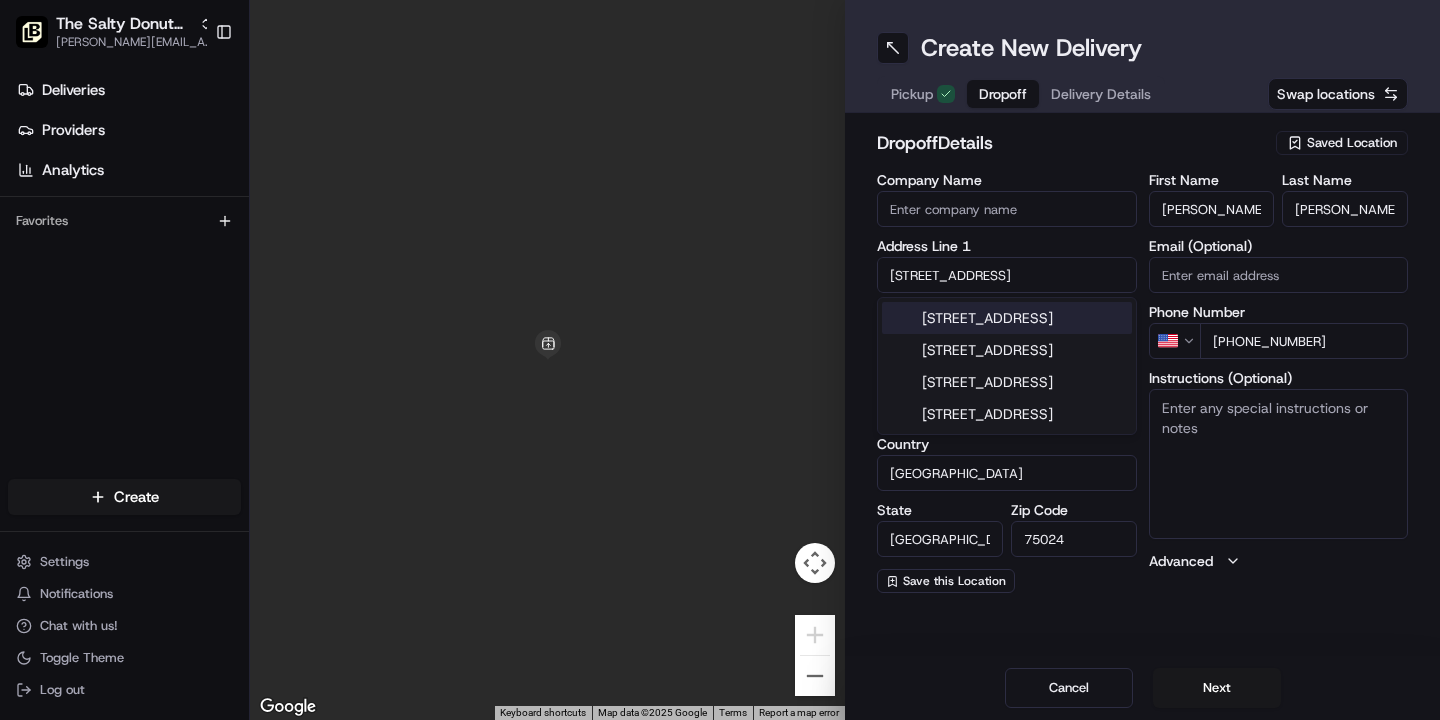 type on "[STREET_ADDRESS]" 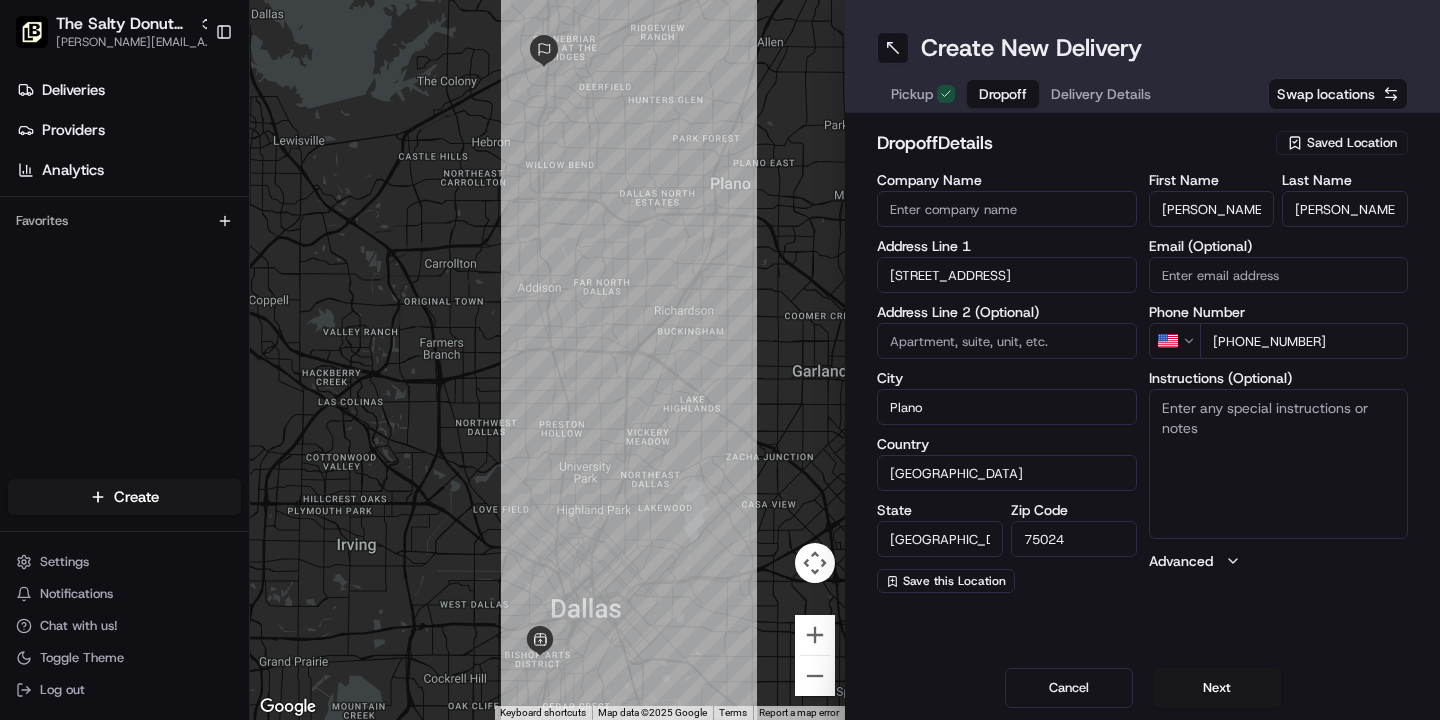 click on "Instructions (Optional)" at bounding box center (1279, 464) 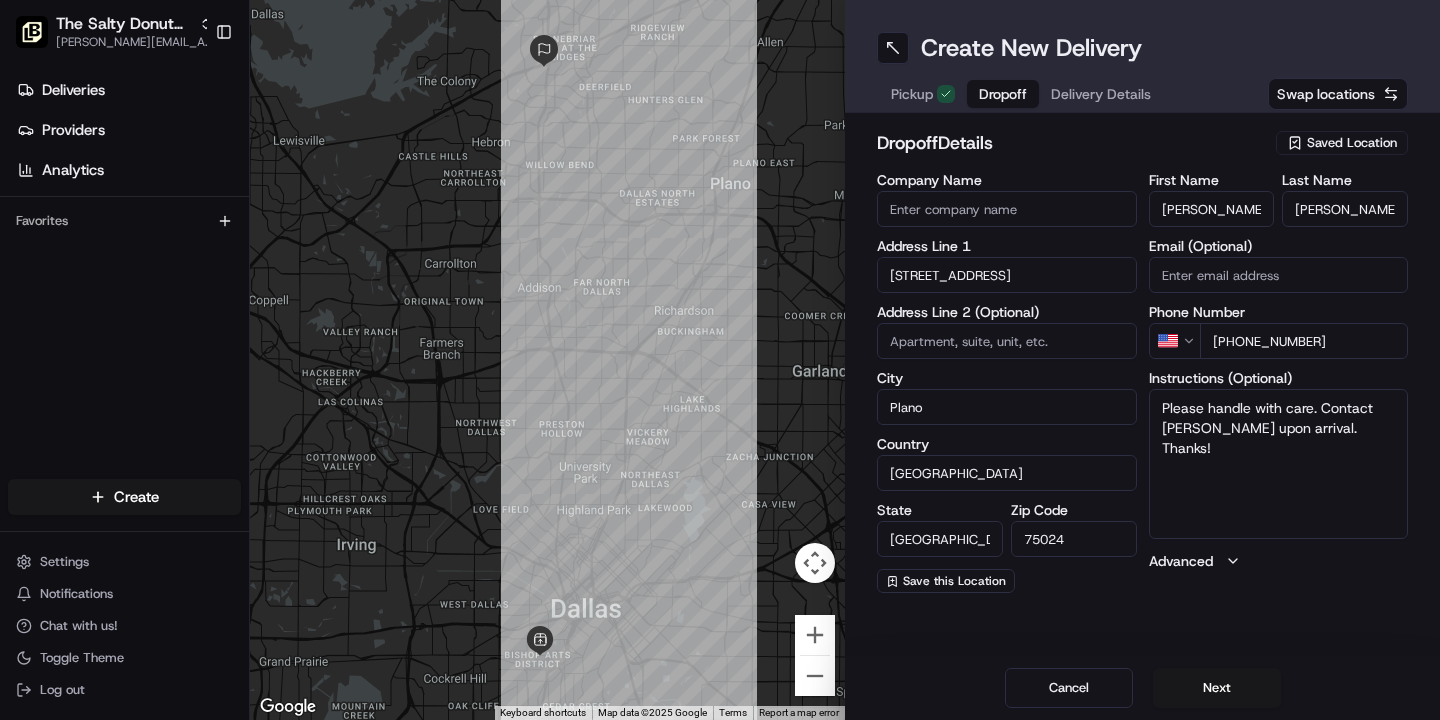 type on "Please handle with care. Contact [PERSON_NAME] upon arrival. Thanks!" 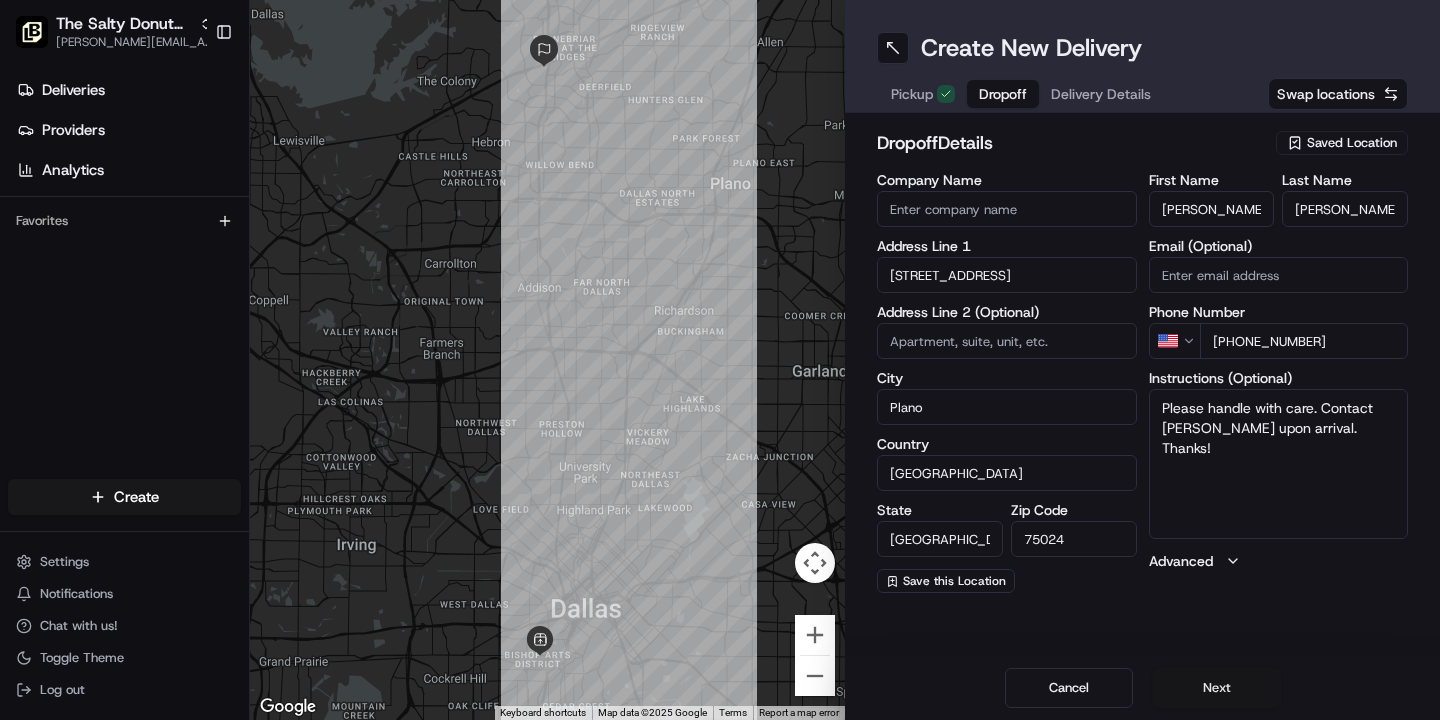 click on "Next" at bounding box center [1217, 688] 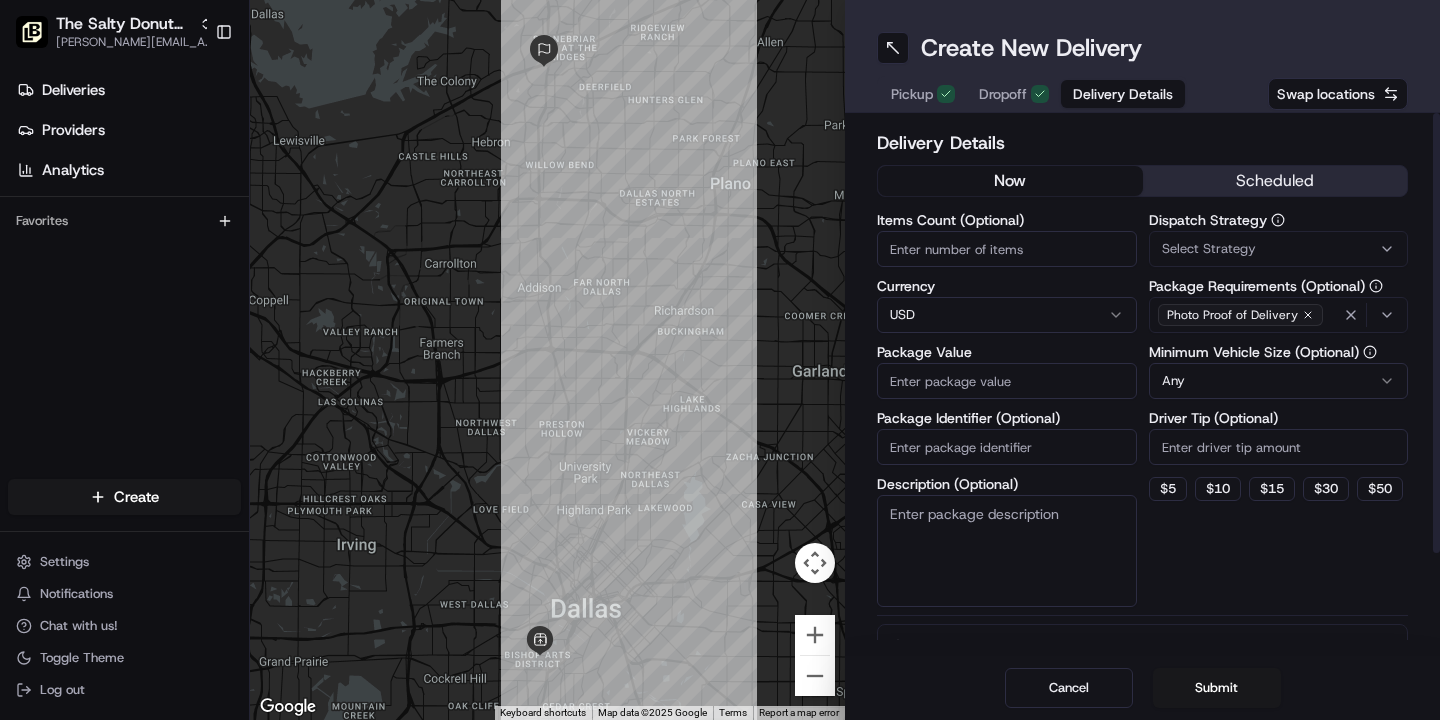 click on "Package Value" at bounding box center (1007, 381) 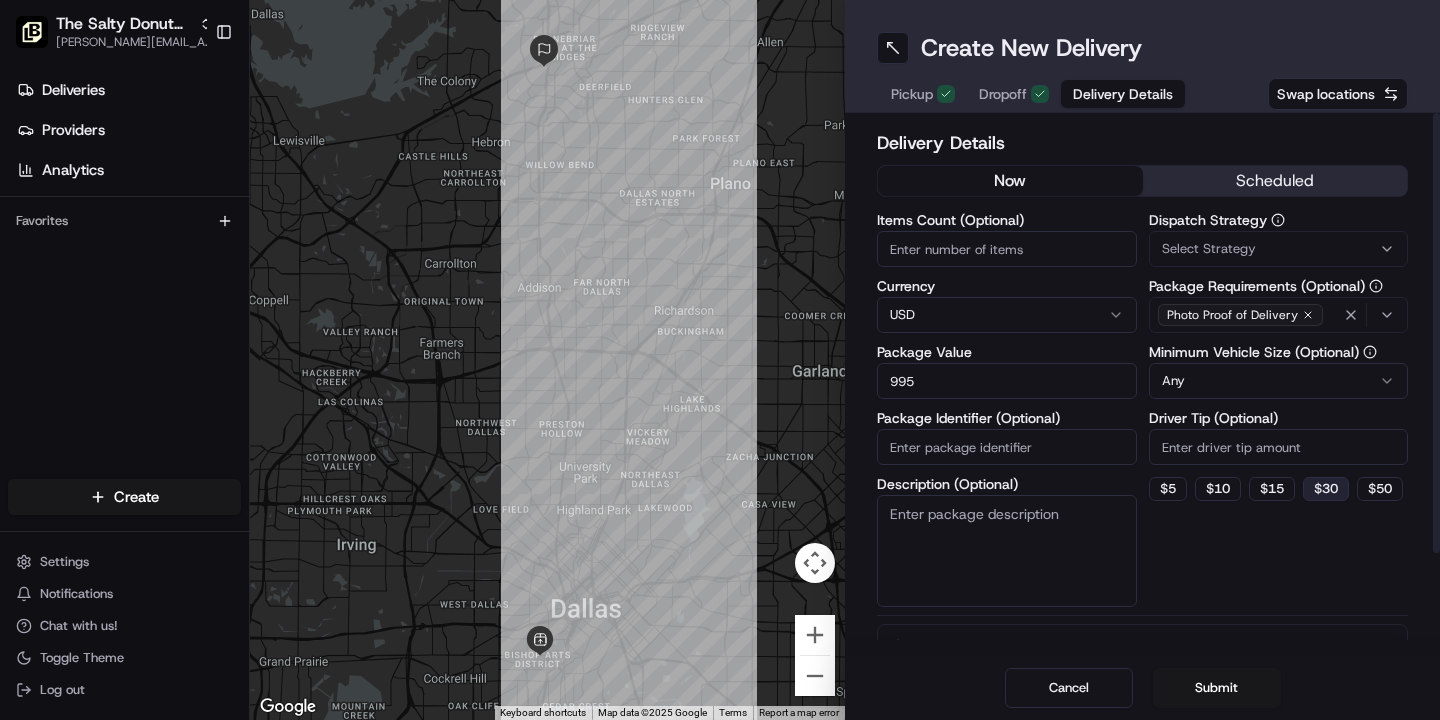 type on "995" 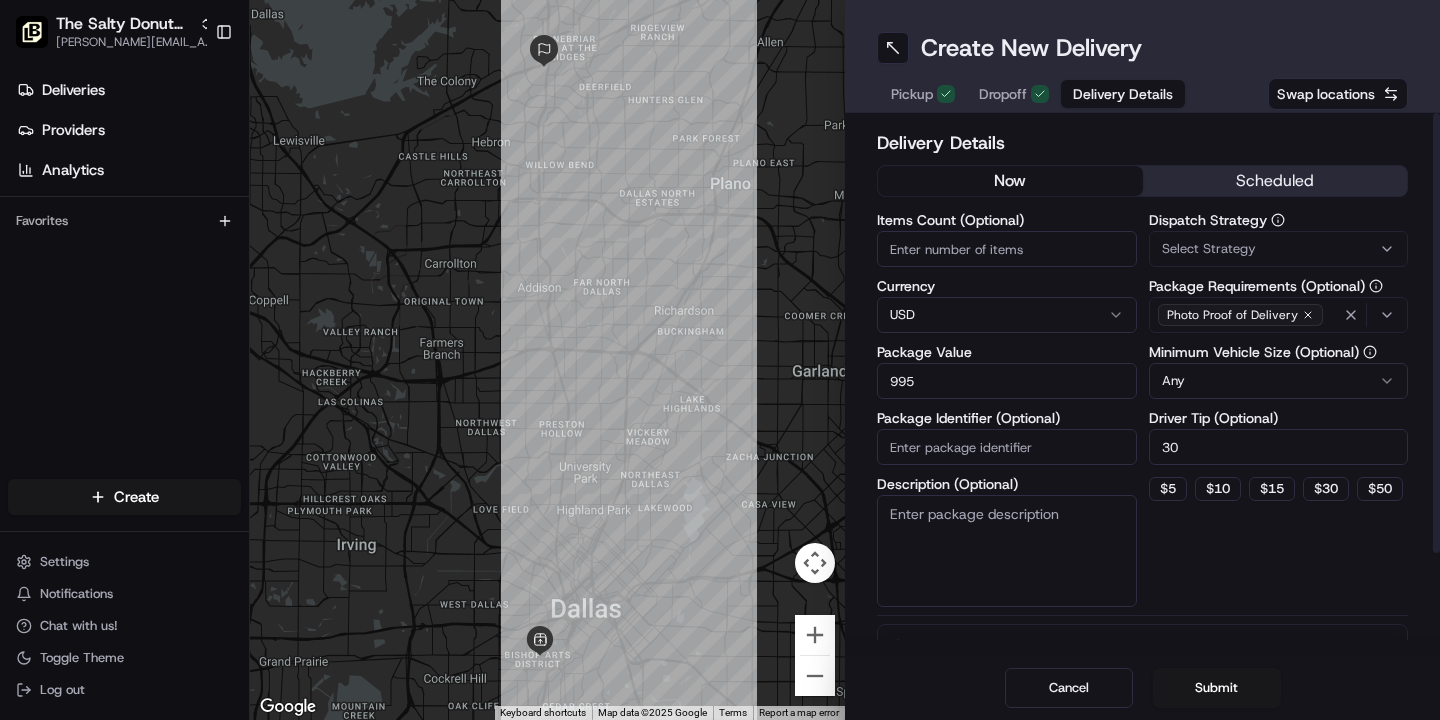 click on "Description (Optional)" at bounding box center [1007, 551] 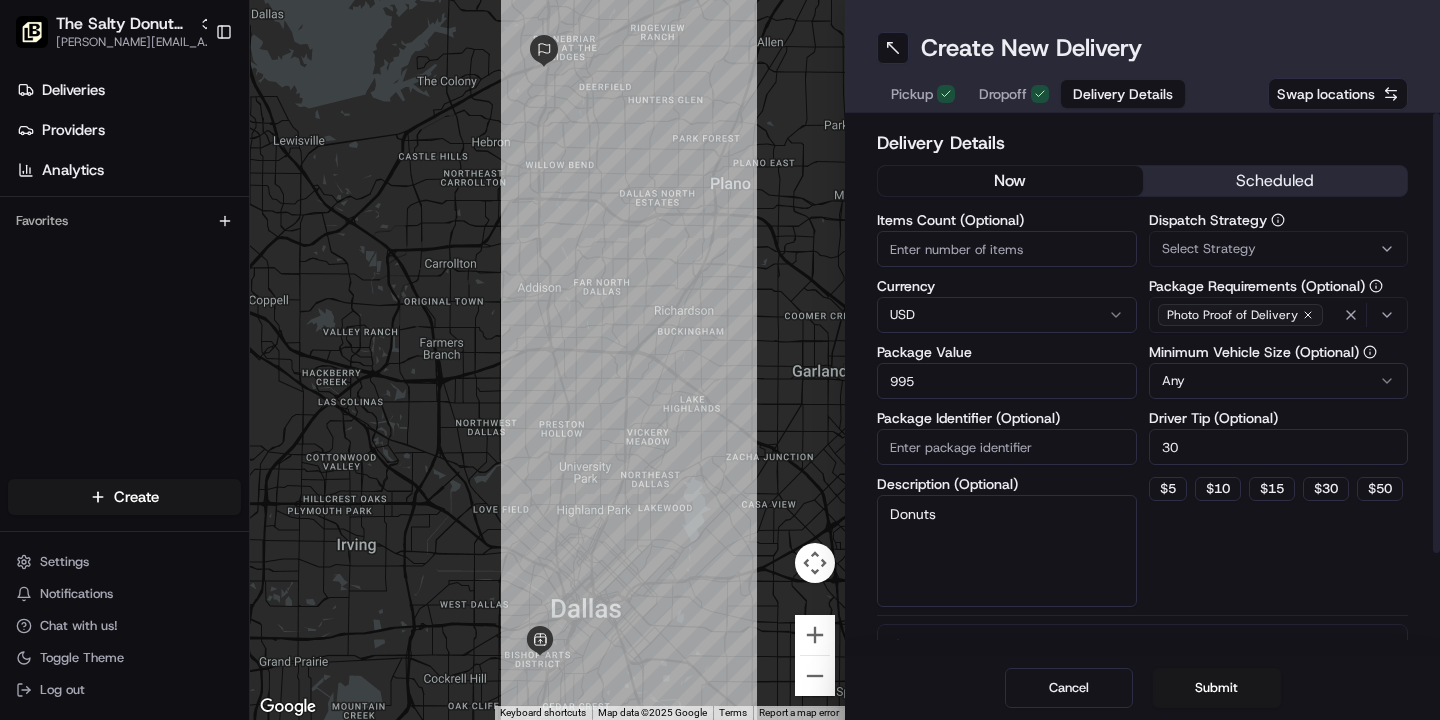 type on "Donuts" 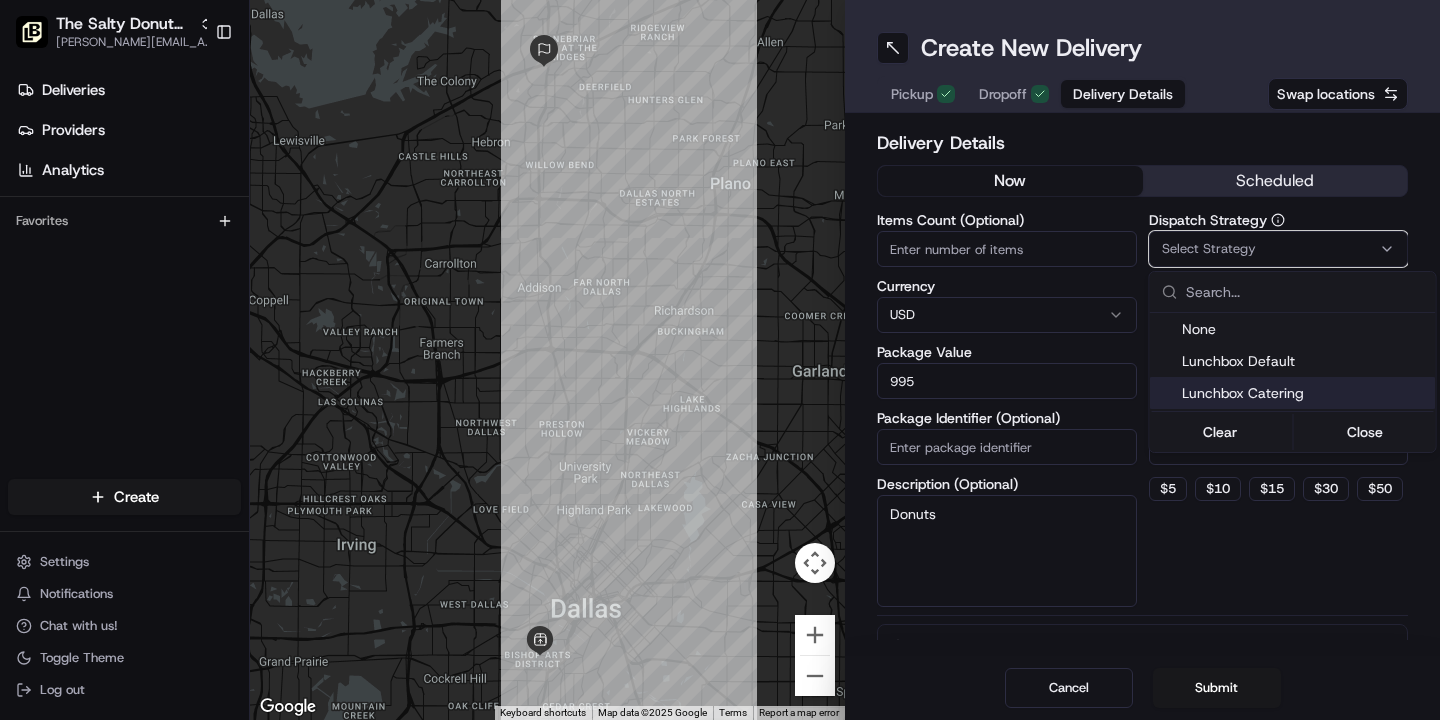click on "Lunchbox Catering" at bounding box center (1305, 393) 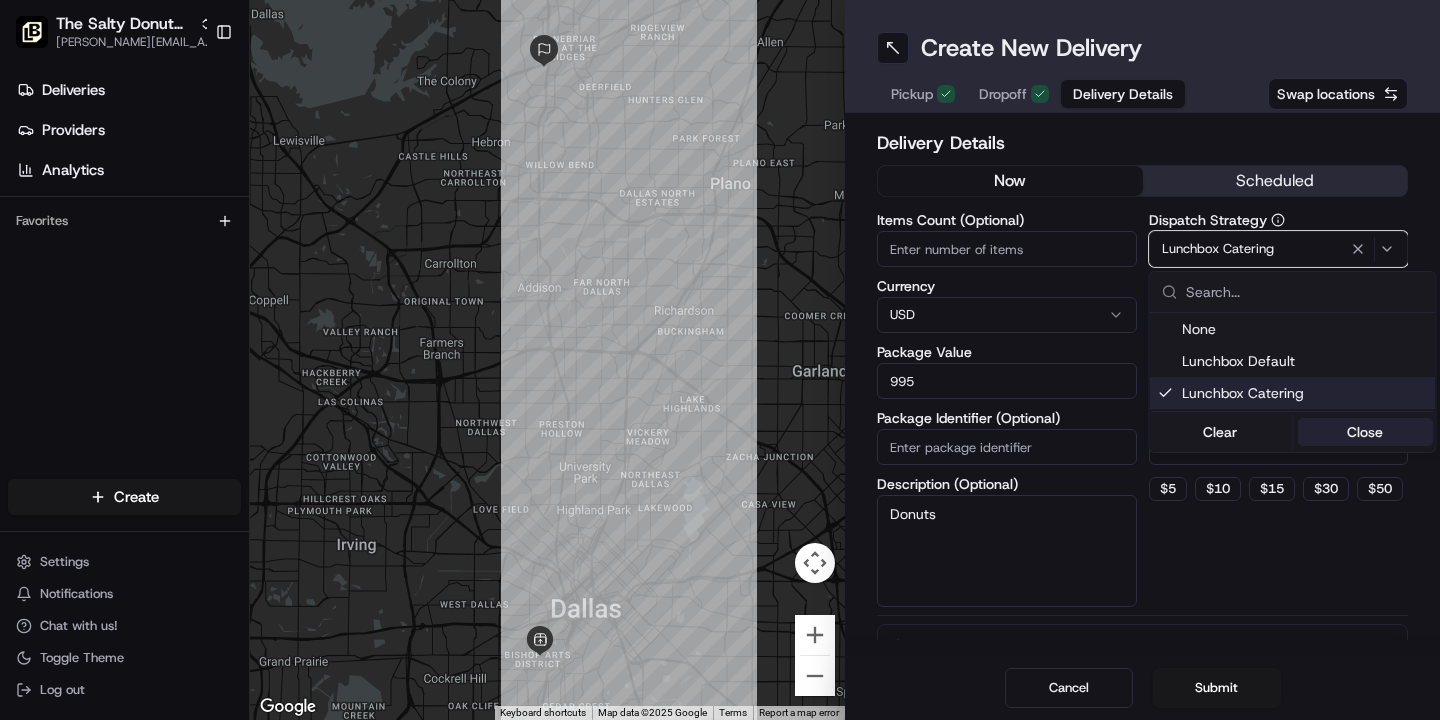 click on "Close" at bounding box center (1365, 432) 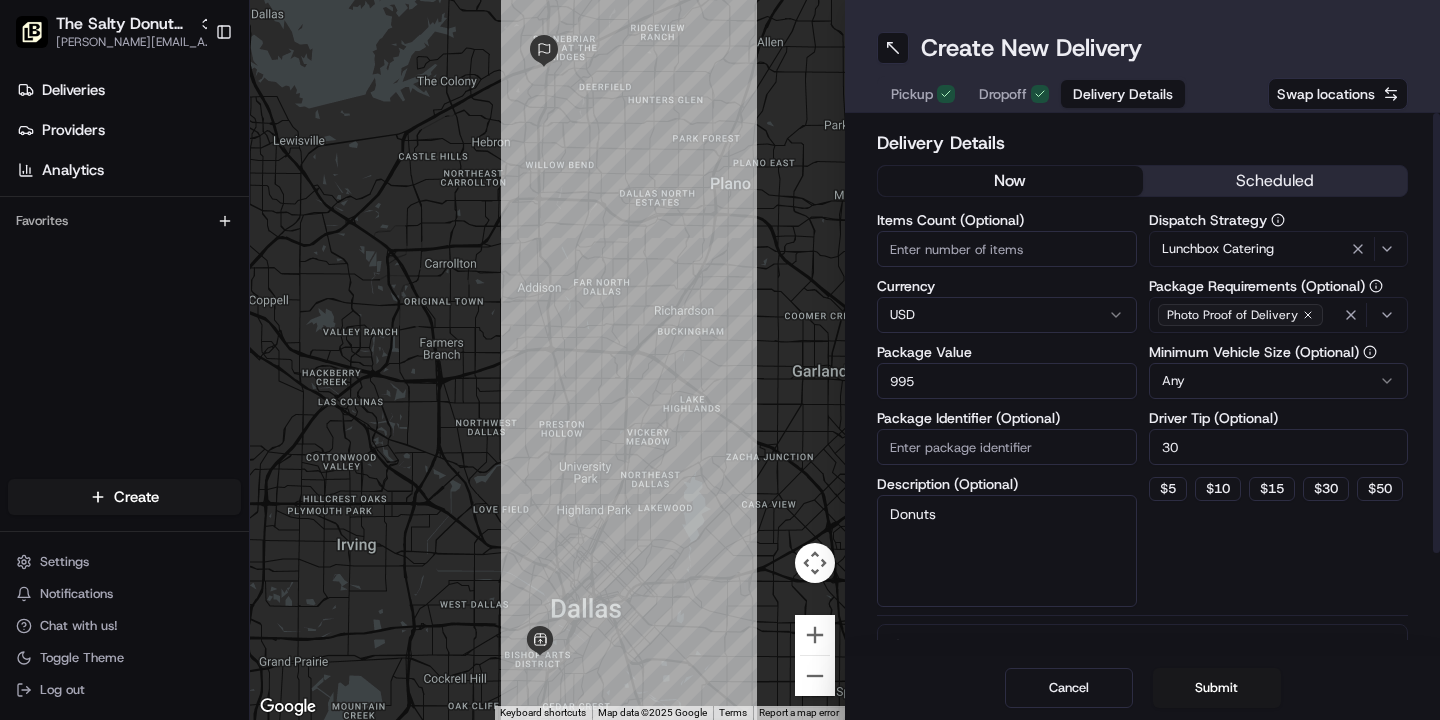 click on "scheduled" at bounding box center (1275, 181) 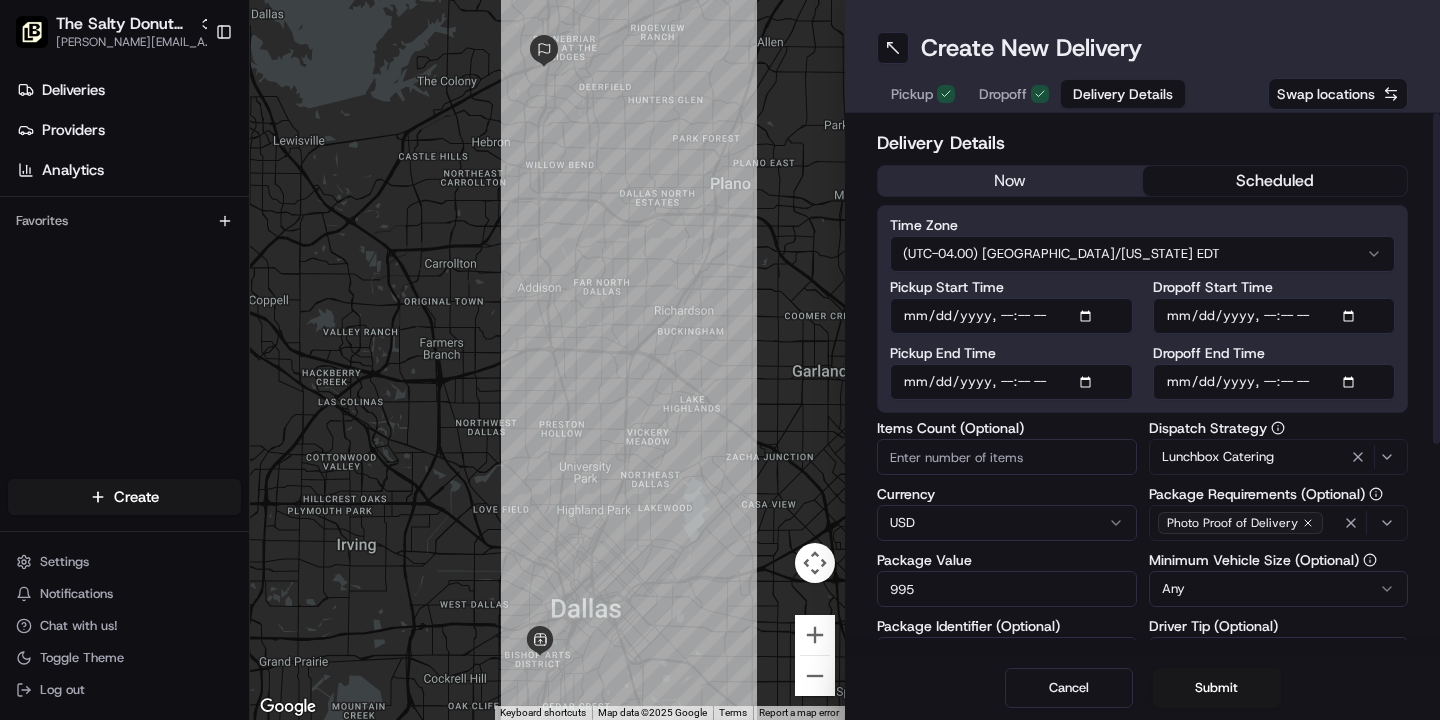 click on "The Salty Donut ([PERSON_NAME] Arts) [PERSON_NAME][EMAIL_ADDRESS][DOMAIN_NAME] Toggle Sidebar Deliveries Providers Analytics Favorites Main Menu Members & Organization Organization Users Roles Preferences Customization Tracking Orchestration Automations Locations Pickup Locations Dropoff Locations Billing Billing Refund Requests Integrations Notification Triggers Webhooks API Keys Request Logs Create Settings Notifications Chat with us! Toggle Theme Log out ← Move left → Move right ↑ Move up ↓ Move down + Zoom in - Zoom out Home Jump left by 75% End Jump right by 75% Page Up Jump up by 75% Page Down Jump down by 75% Keyboard shortcuts Map Data Map data ©2025 Google Map data ©2025 Google 5 km  Click to toggle between metric and imperial units Terms Report a map error Create New Delivery Pickup Dropoff Delivery Details Swap locations Delivery Details now scheduled Time Zone (UTC-04.00) [GEOGRAPHIC_DATA]/[US_STATE] EDT Pickup Start Time Pickup End Time Dropoff Start Time Dropoff End Time Items Count (Optional) USD 30" at bounding box center [720, 360] 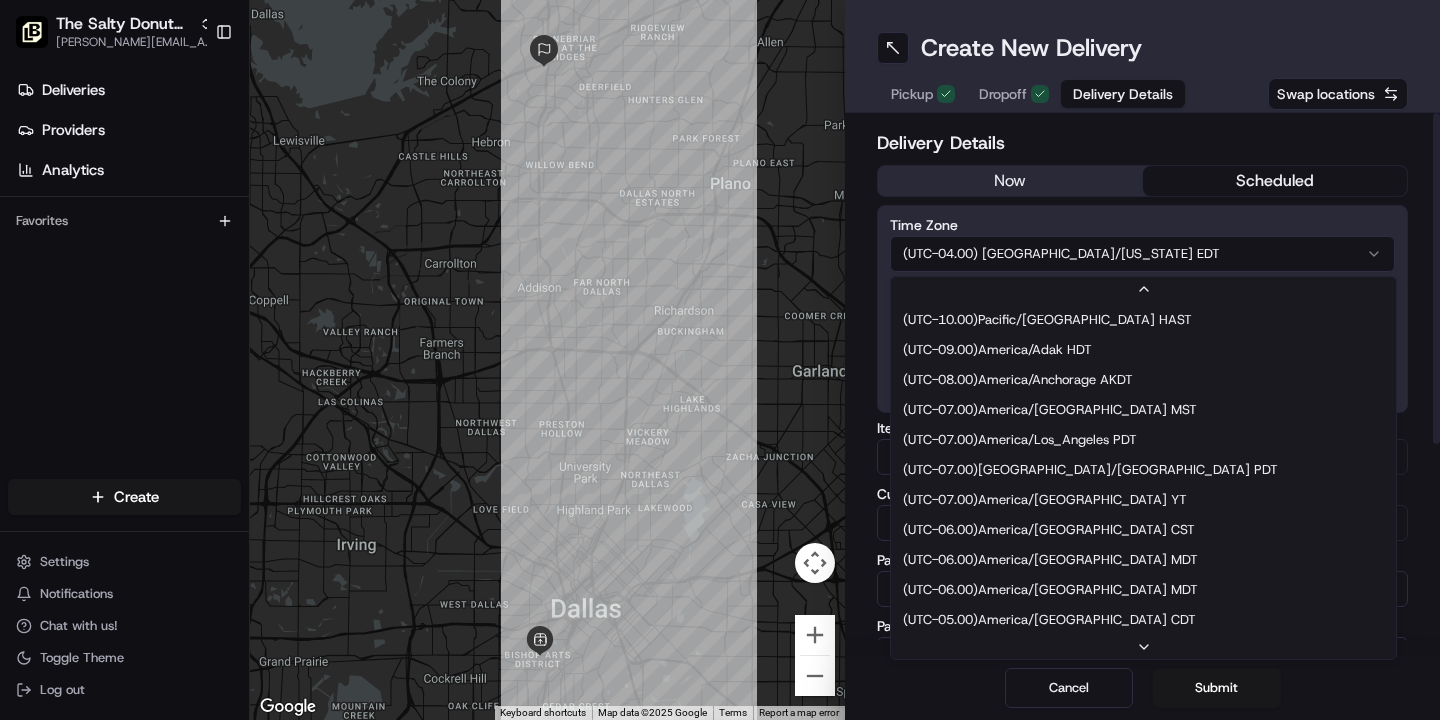 scroll, scrollTop: 120, scrollLeft: 0, axis: vertical 